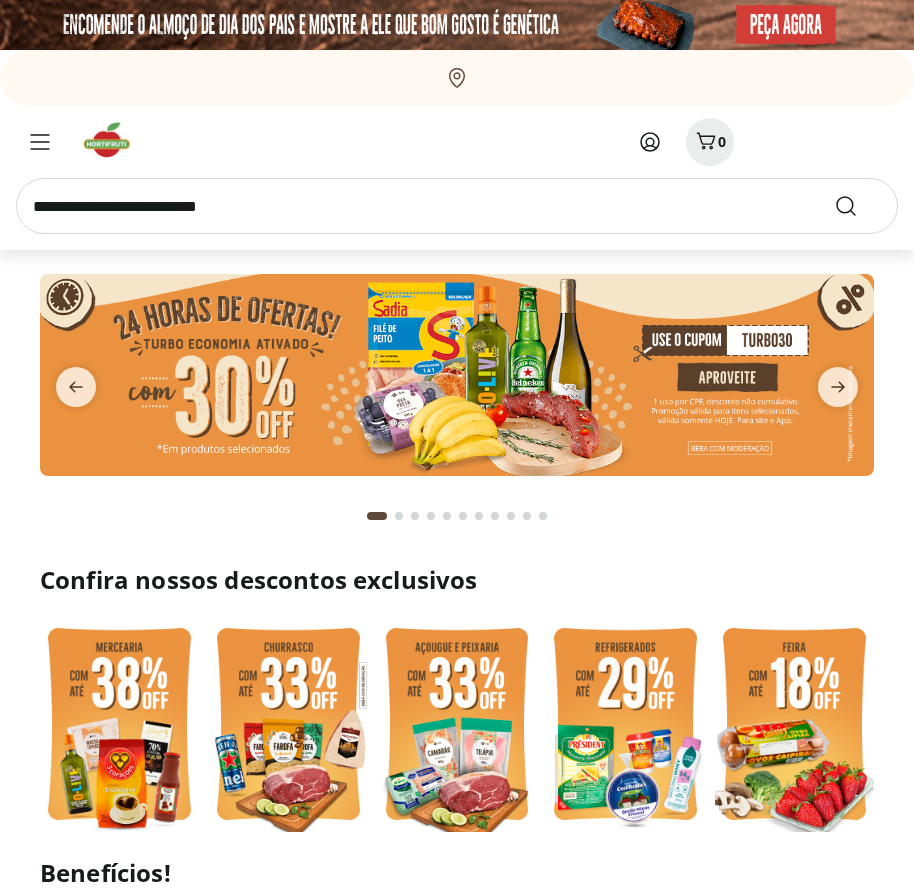 scroll, scrollTop: 0, scrollLeft: 0, axis: both 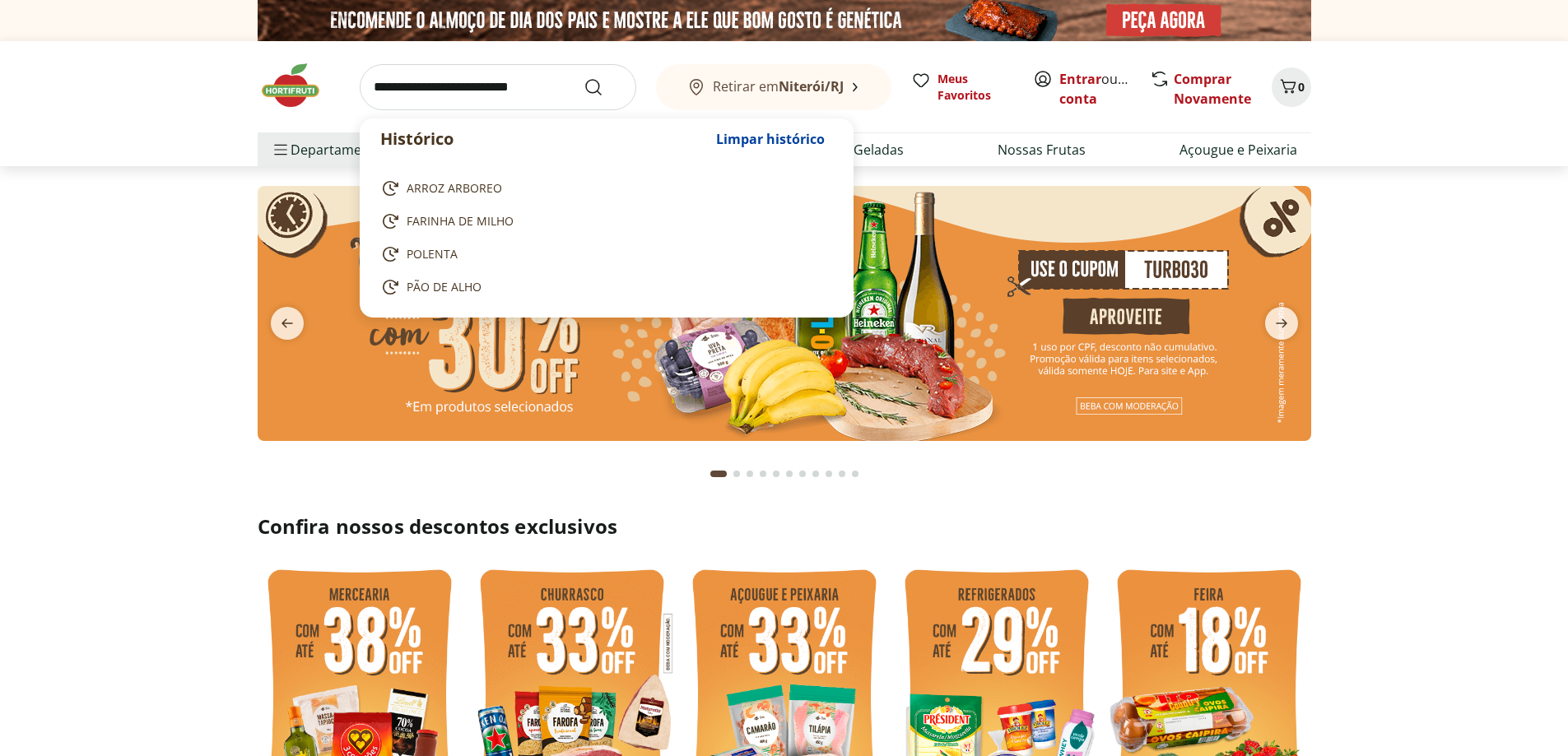 click at bounding box center (498, 87) 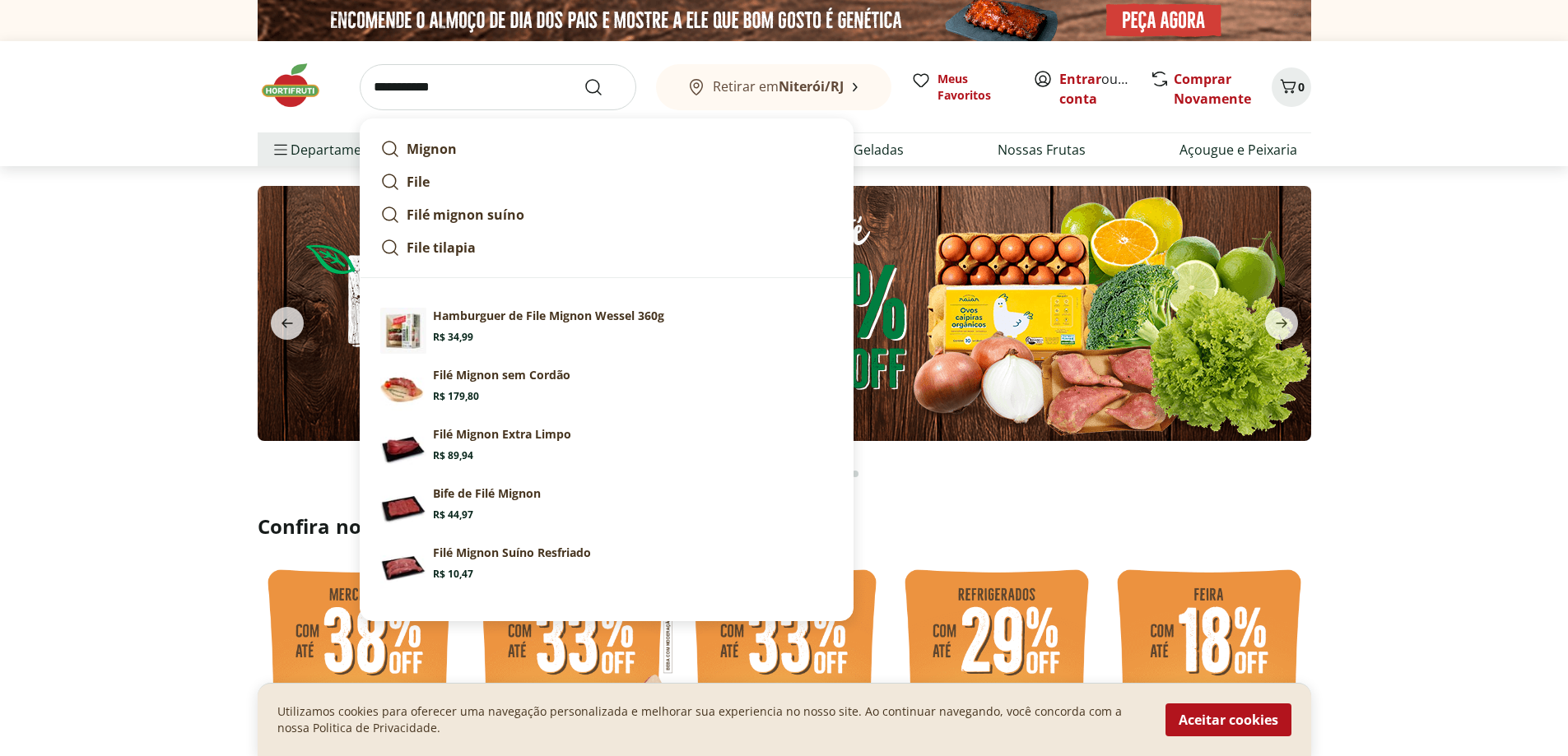 type on "**********" 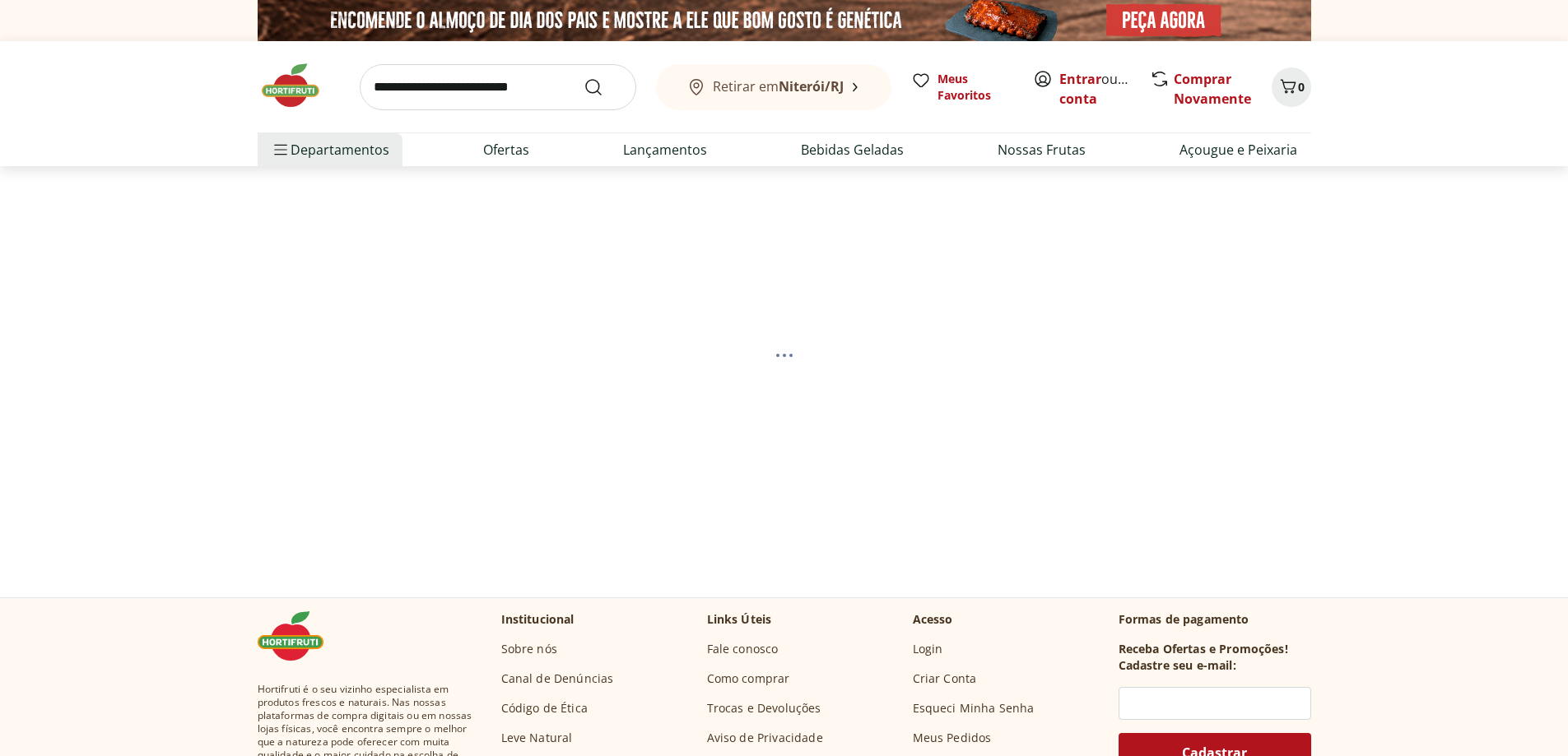 select on "**********" 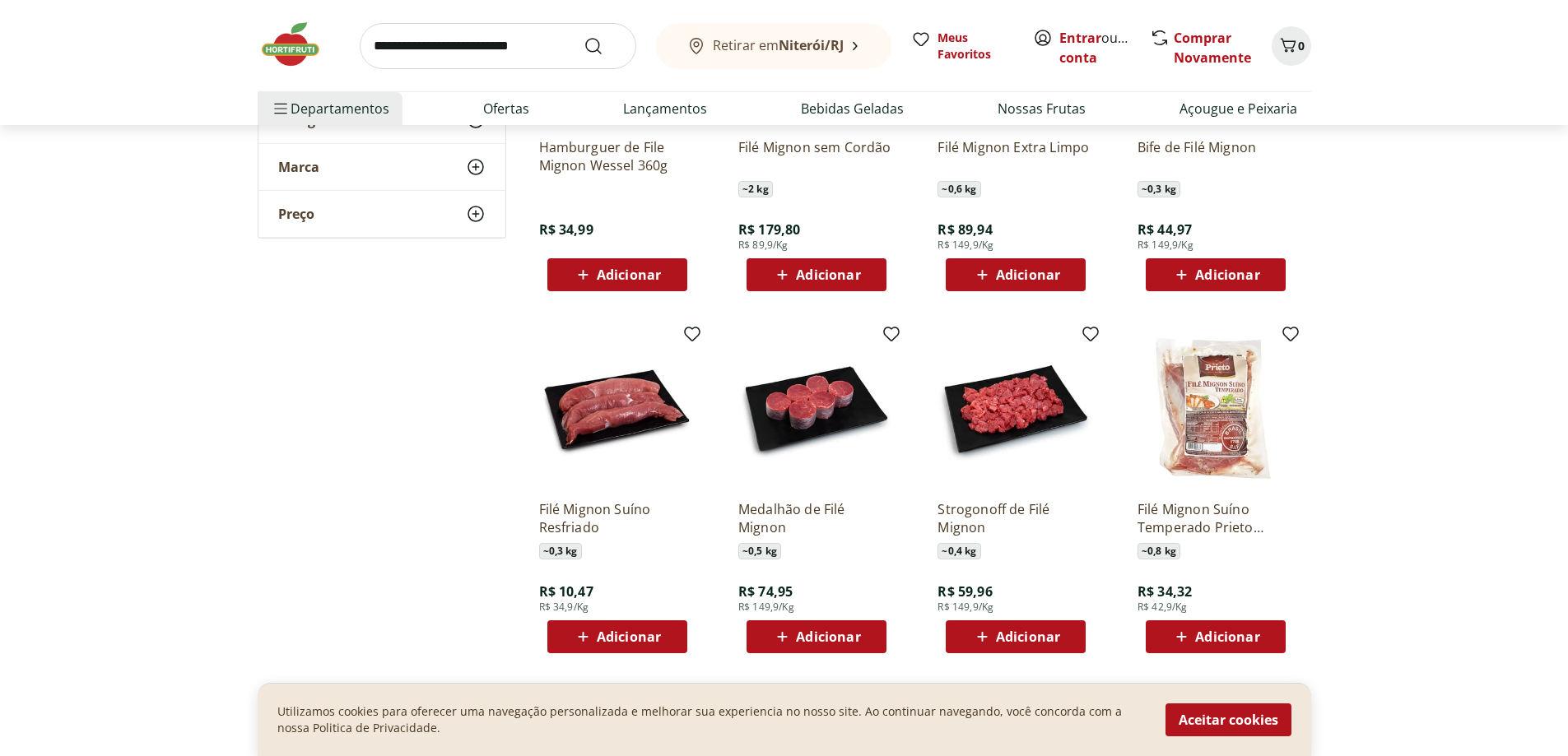 scroll, scrollTop: 411, scrollLeft: 0, axis: vertical 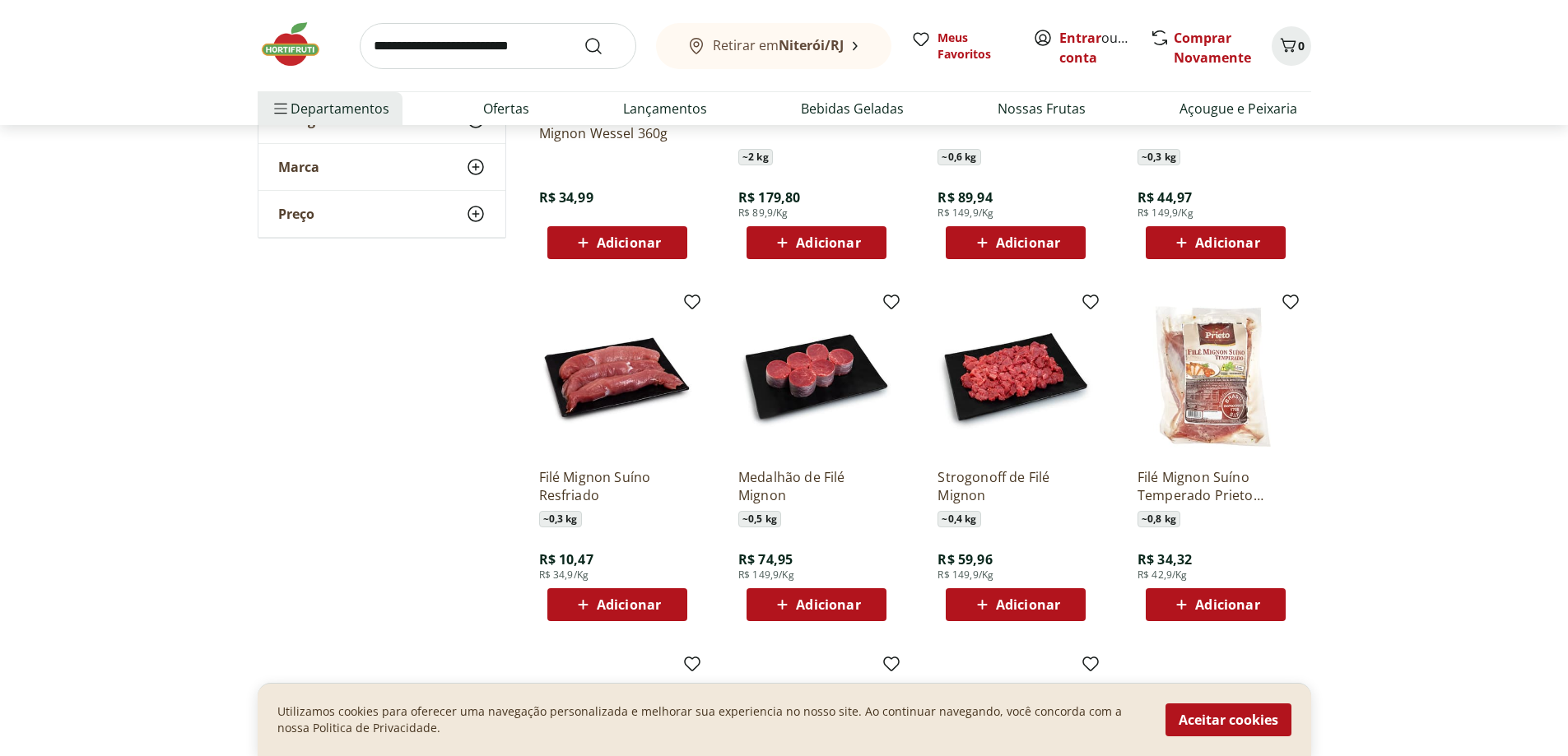 click at bounding box center (817, 377) 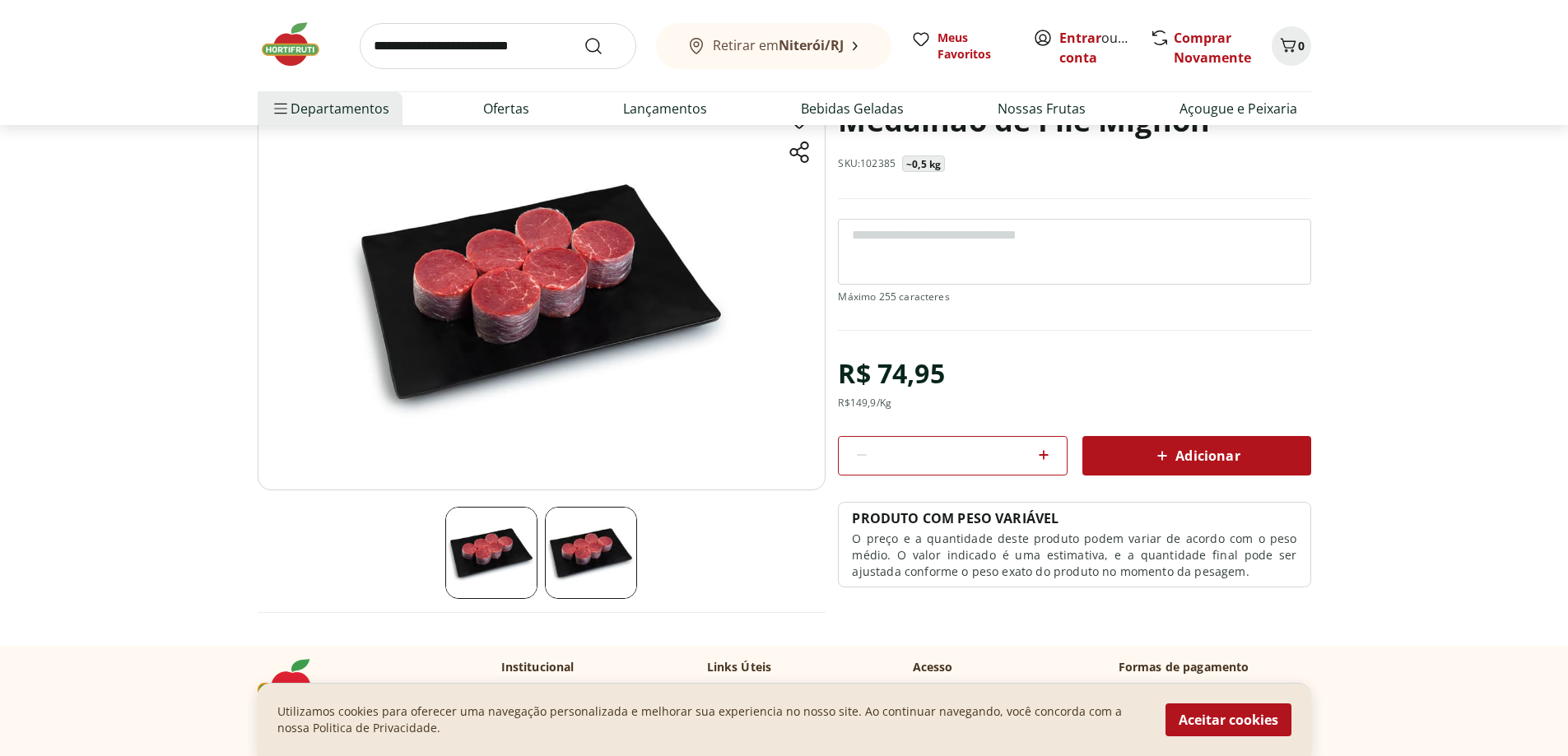 scroll, scrollTop: 82, scrollLeft: 0, axis: vertical 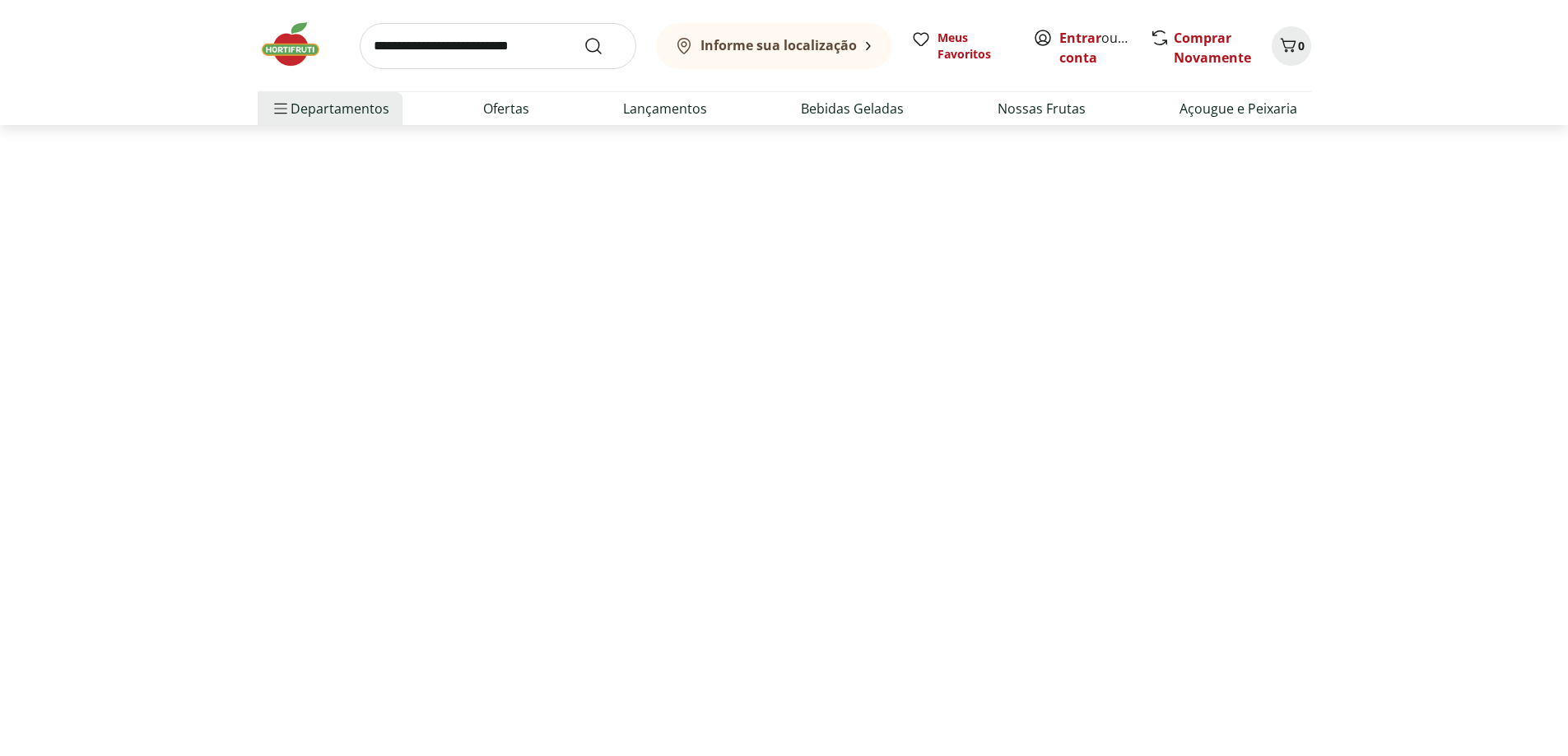select on "**********" 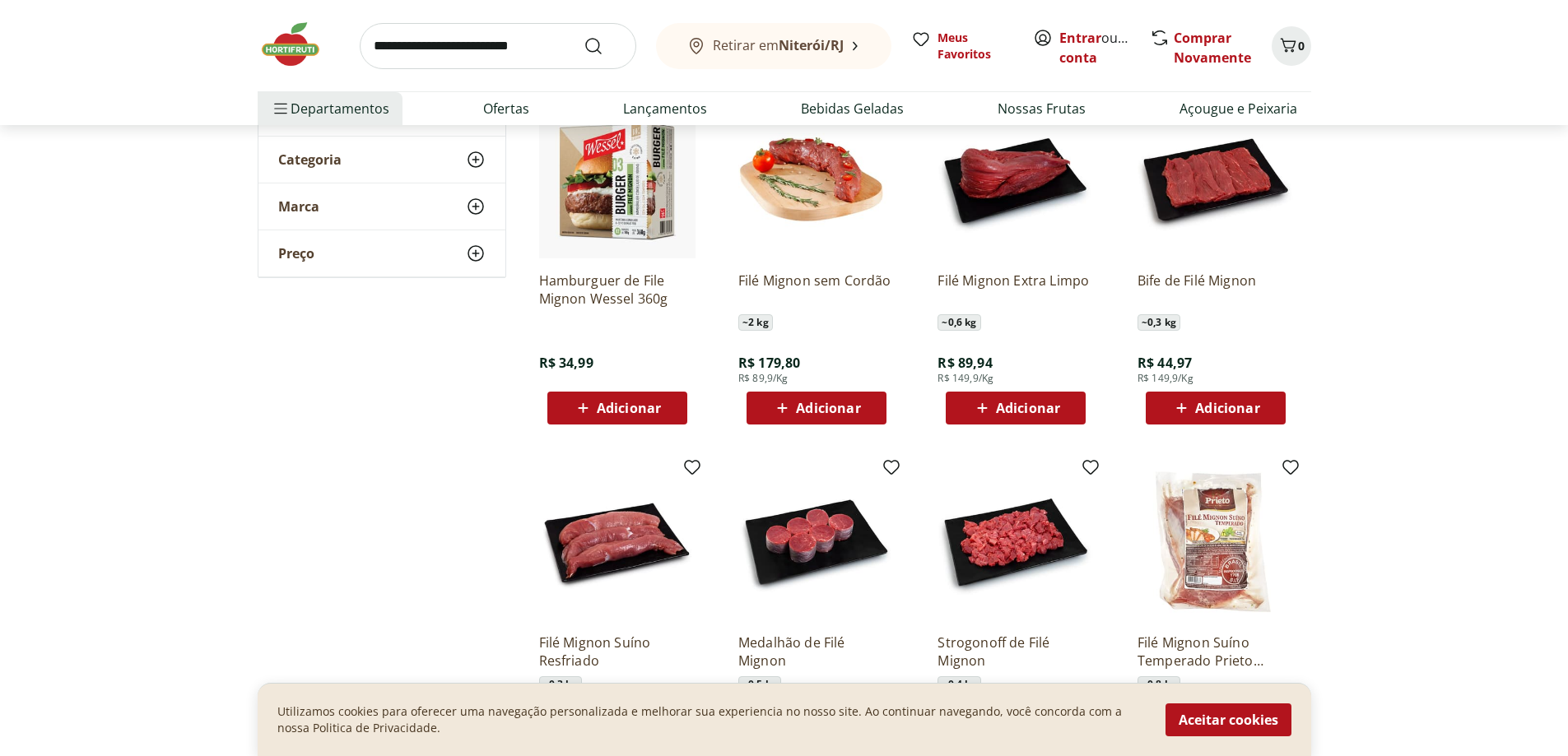 scroll, scrollTop: 247, scrollLeft: 0, axis: vertical 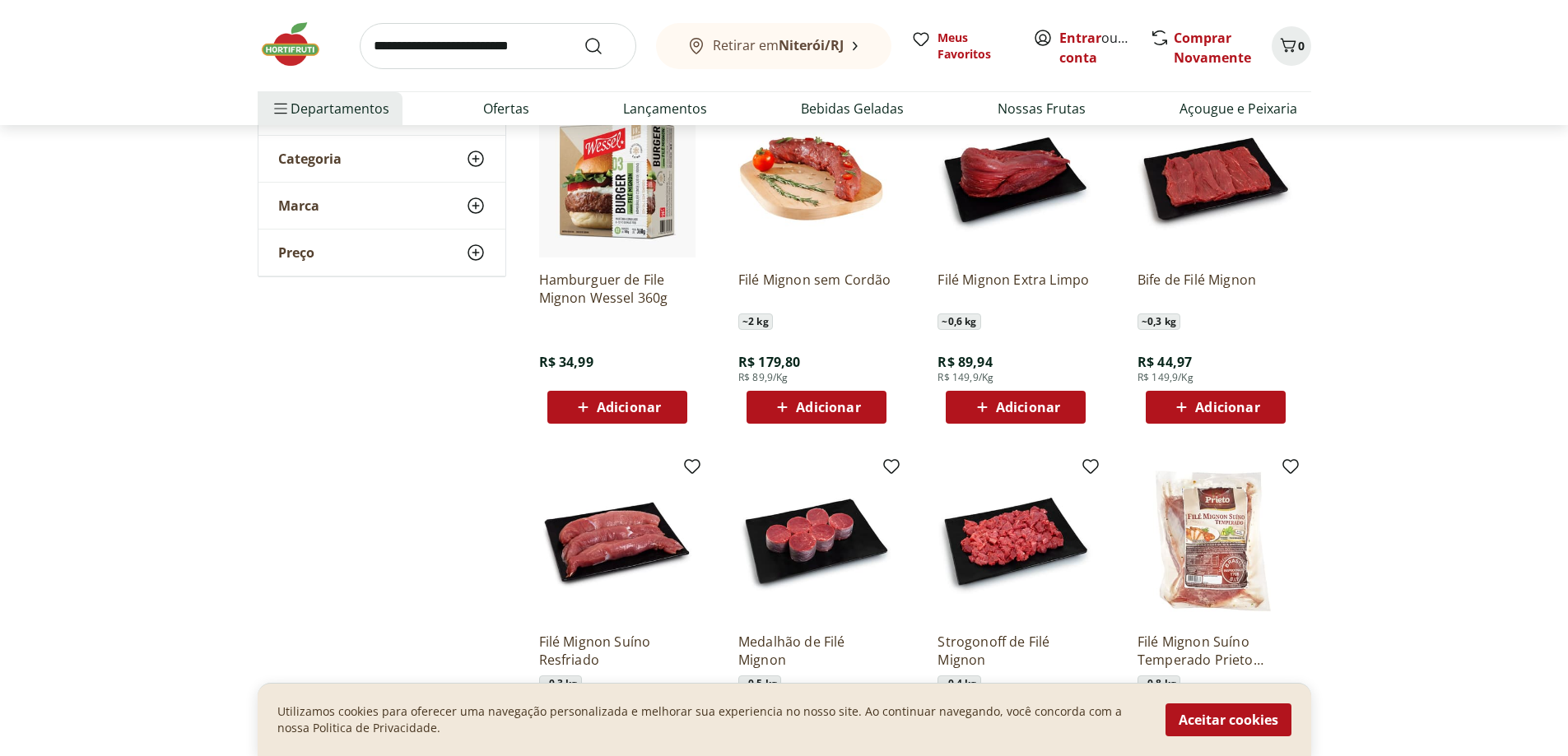 click at bounding box center (817, 179) 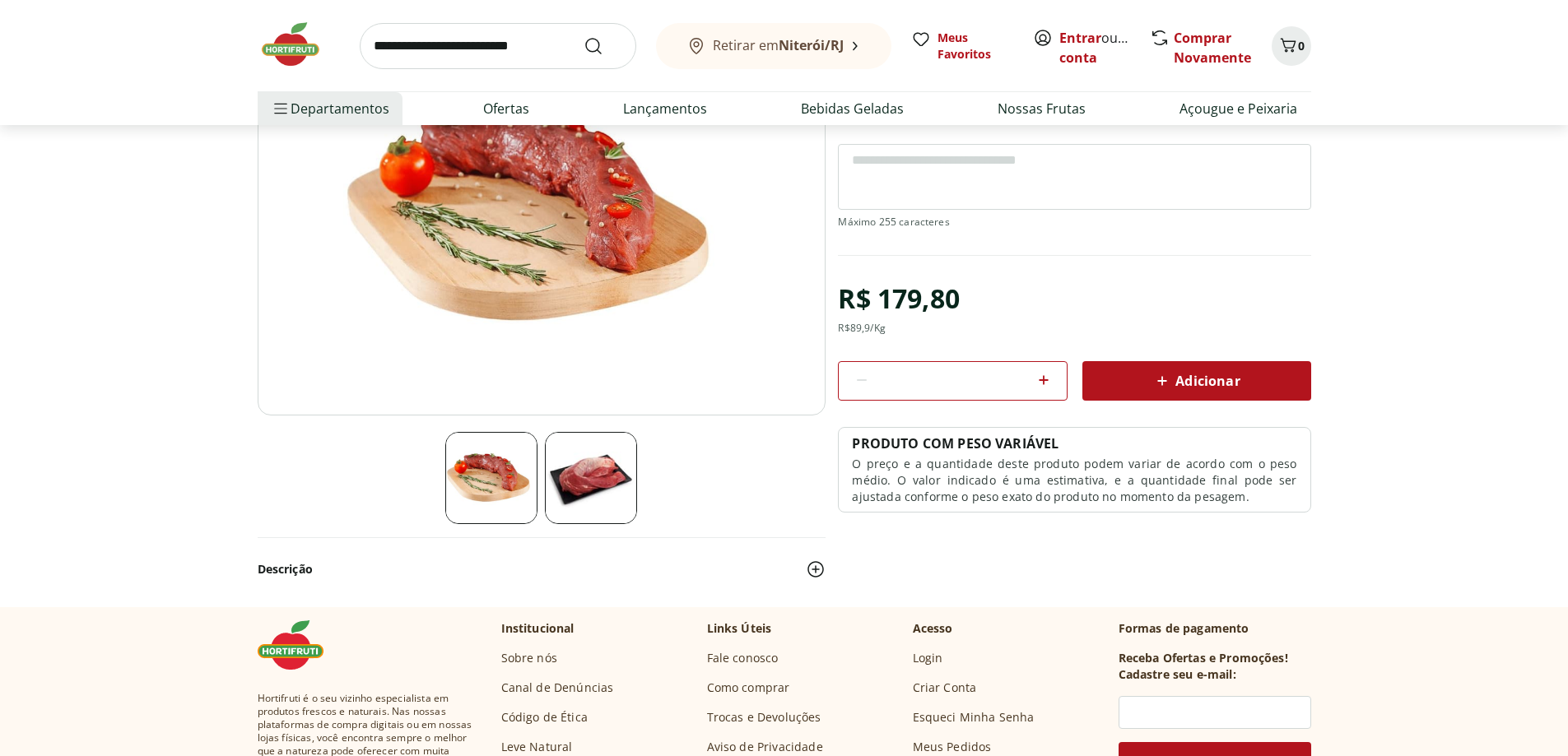 scroll, scrollTop: 247, scrollLeft: 0, axis: vertical 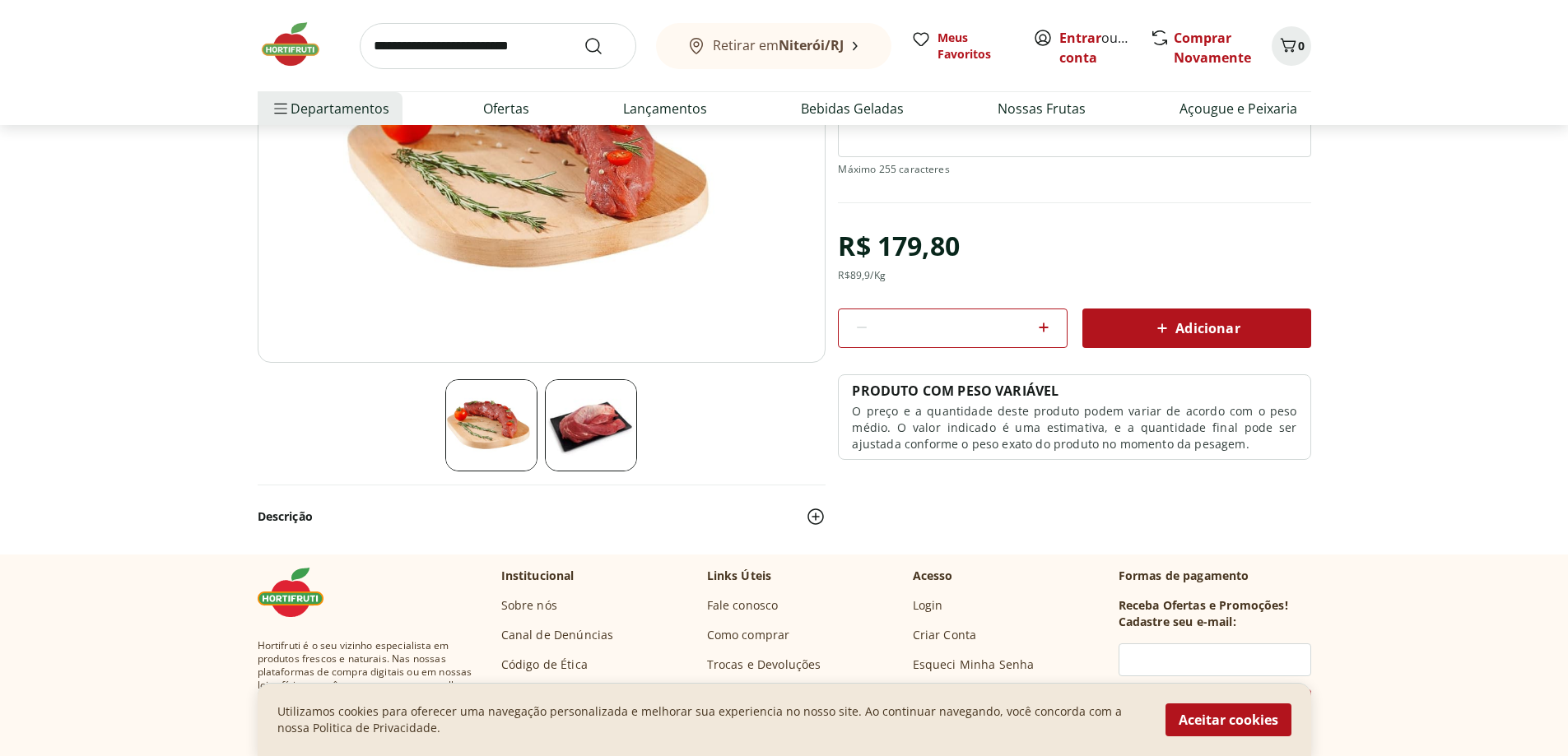 click at bounding box center (591, 425) 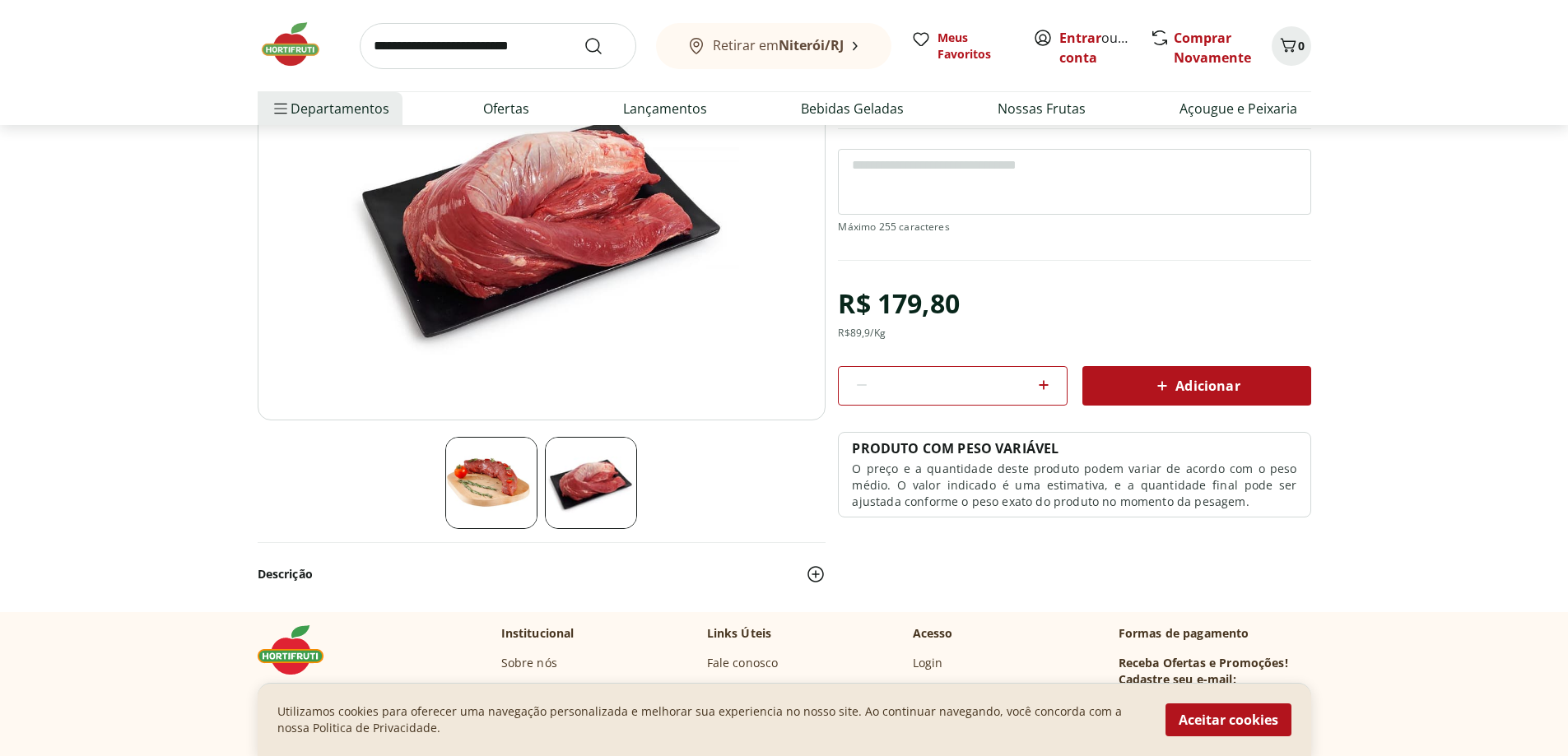 scroll, scrollTop: 0, scrollLeft: 0, axis: both 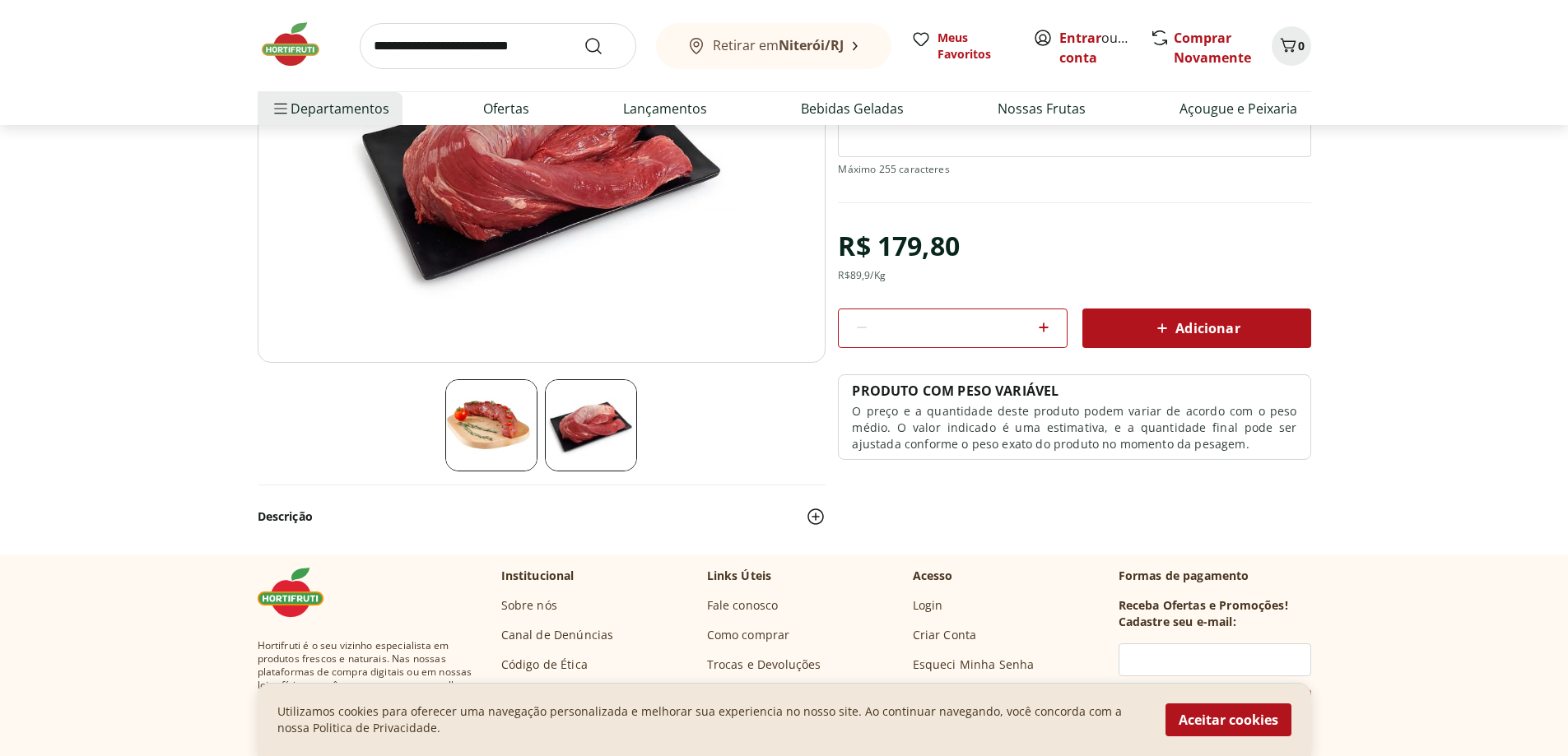 select on "**********" 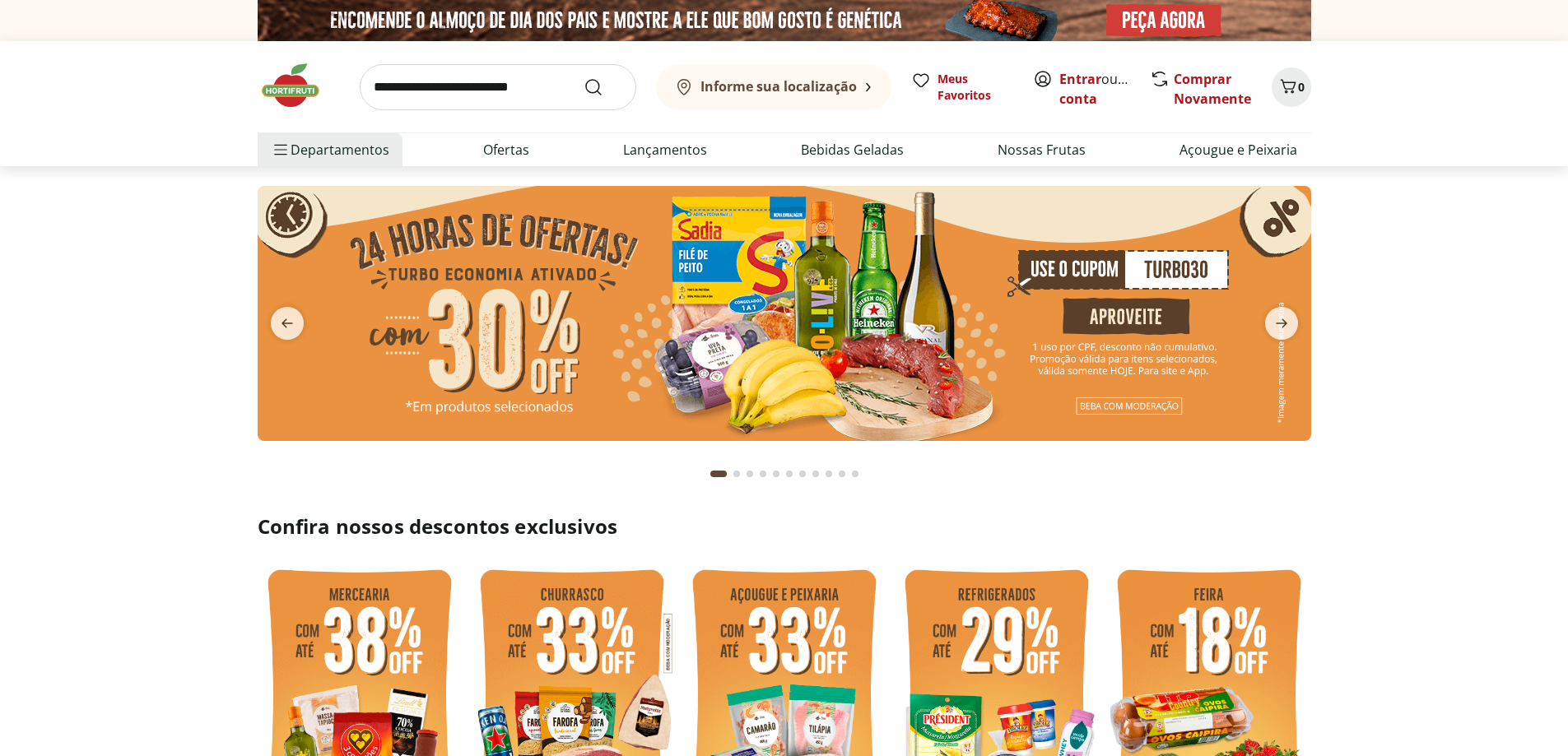 scroll, scrollTop: 0, scrollLeft: 0, axis: both 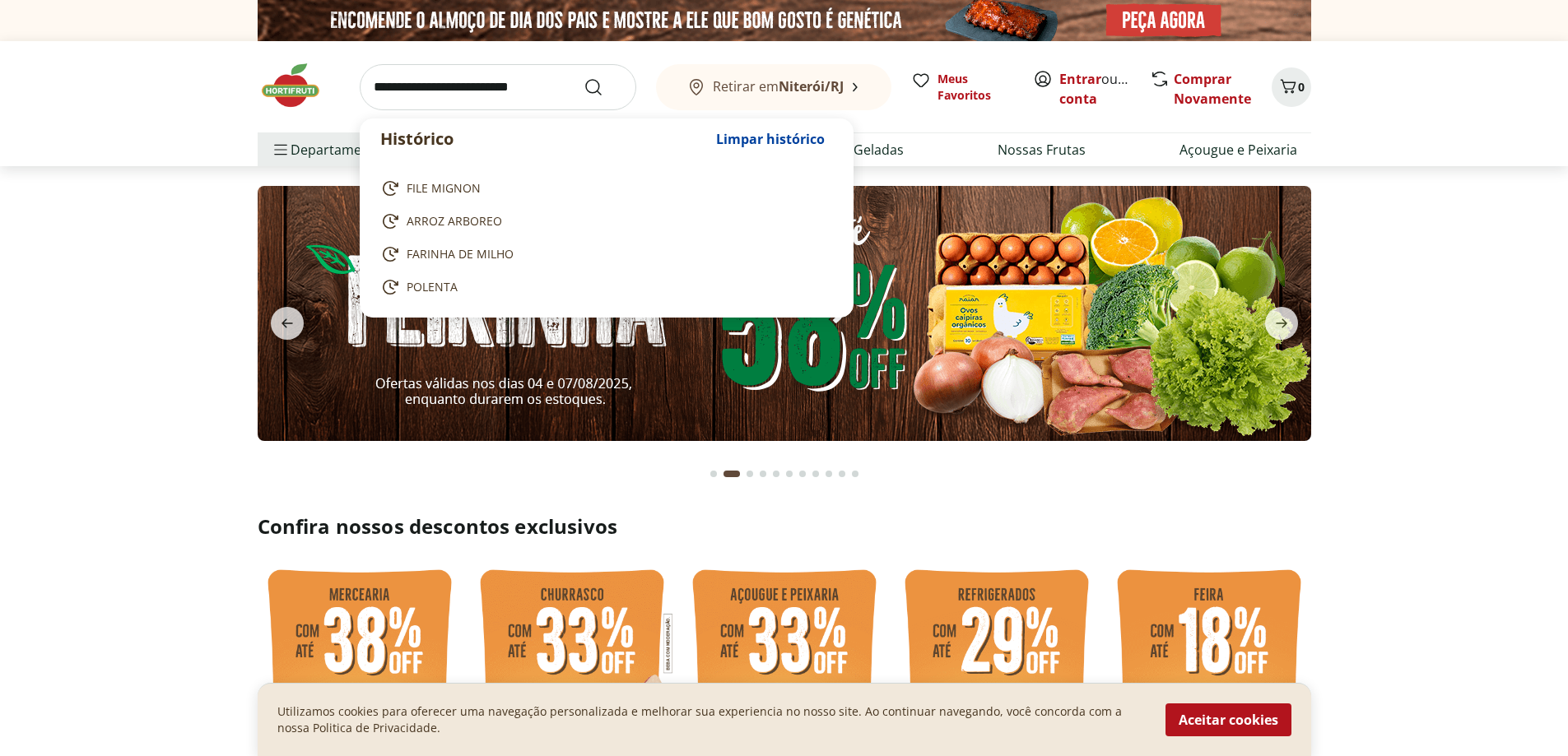 click at bounding box center (498, 87) 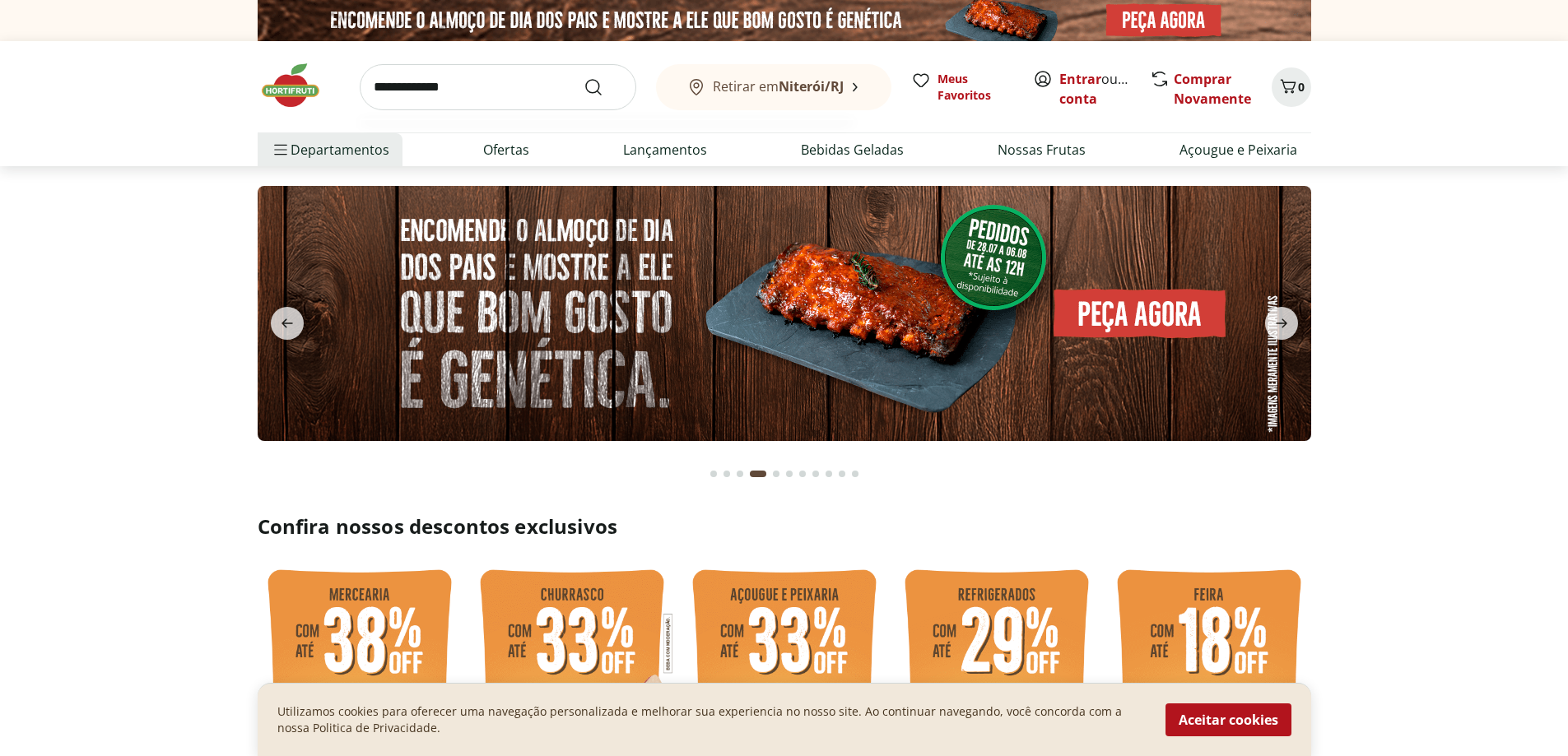type on "**********" 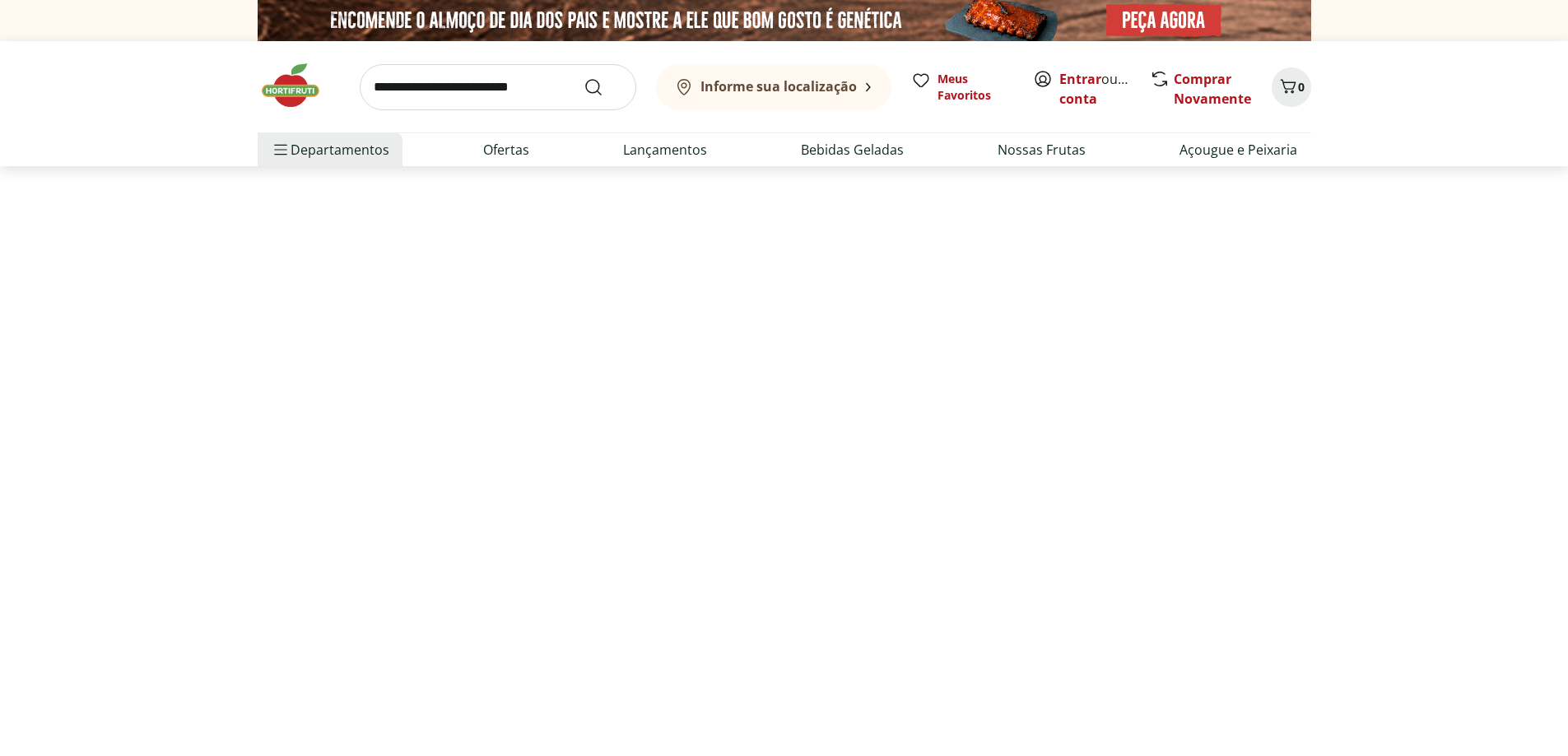 select on "**********" 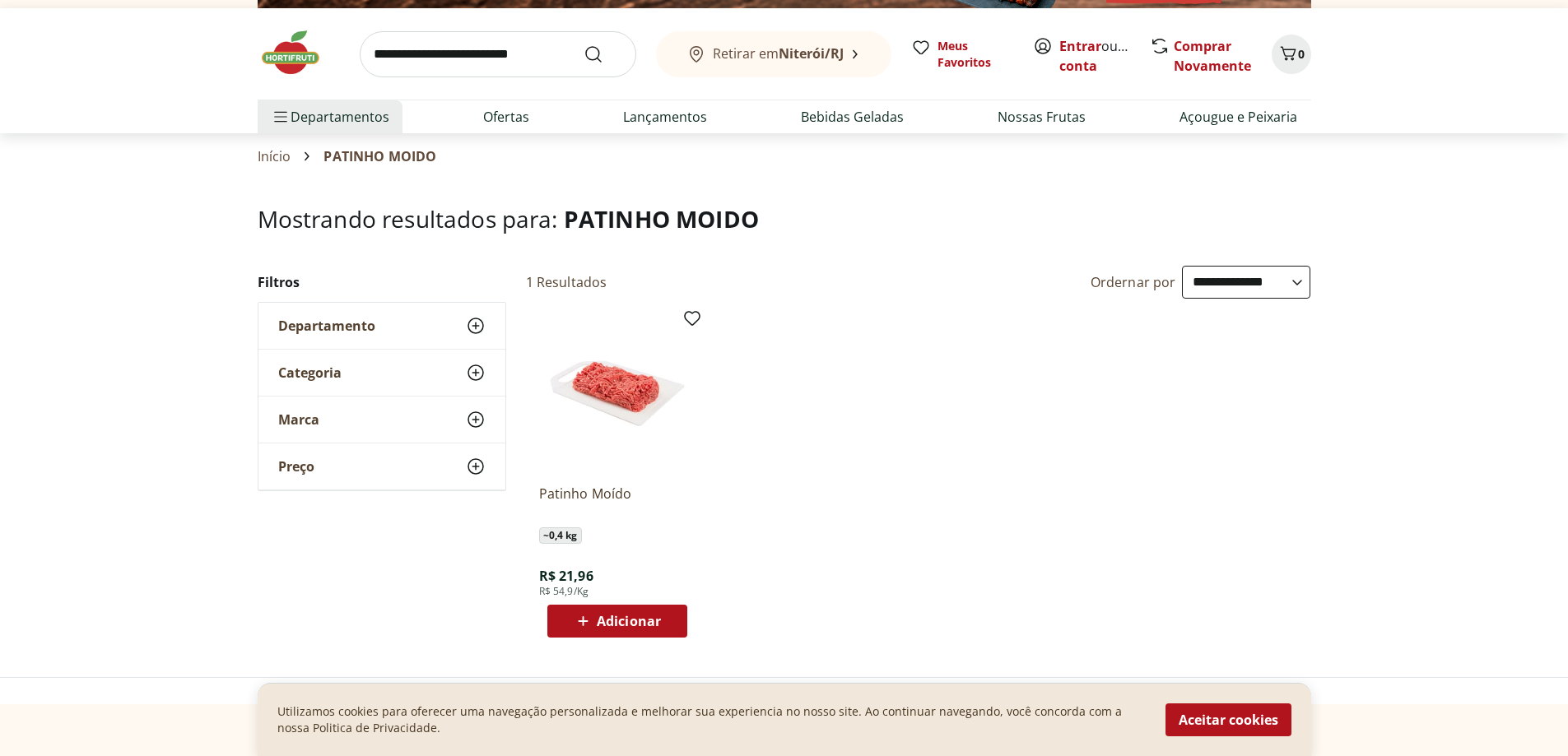 scroll, scrollTop: 0, scrollLeft: 0, axis: both 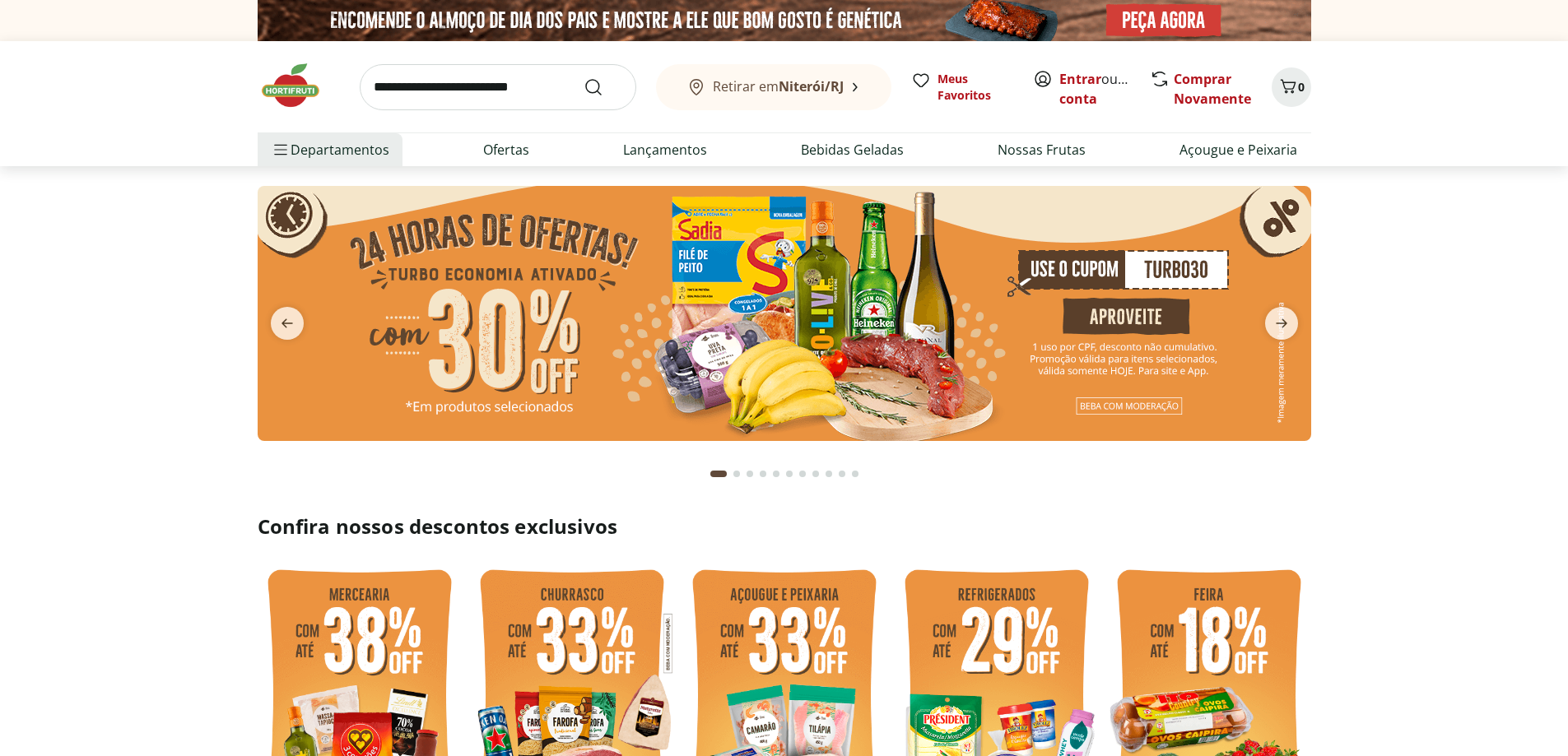 click at bounding box center [498, 87] 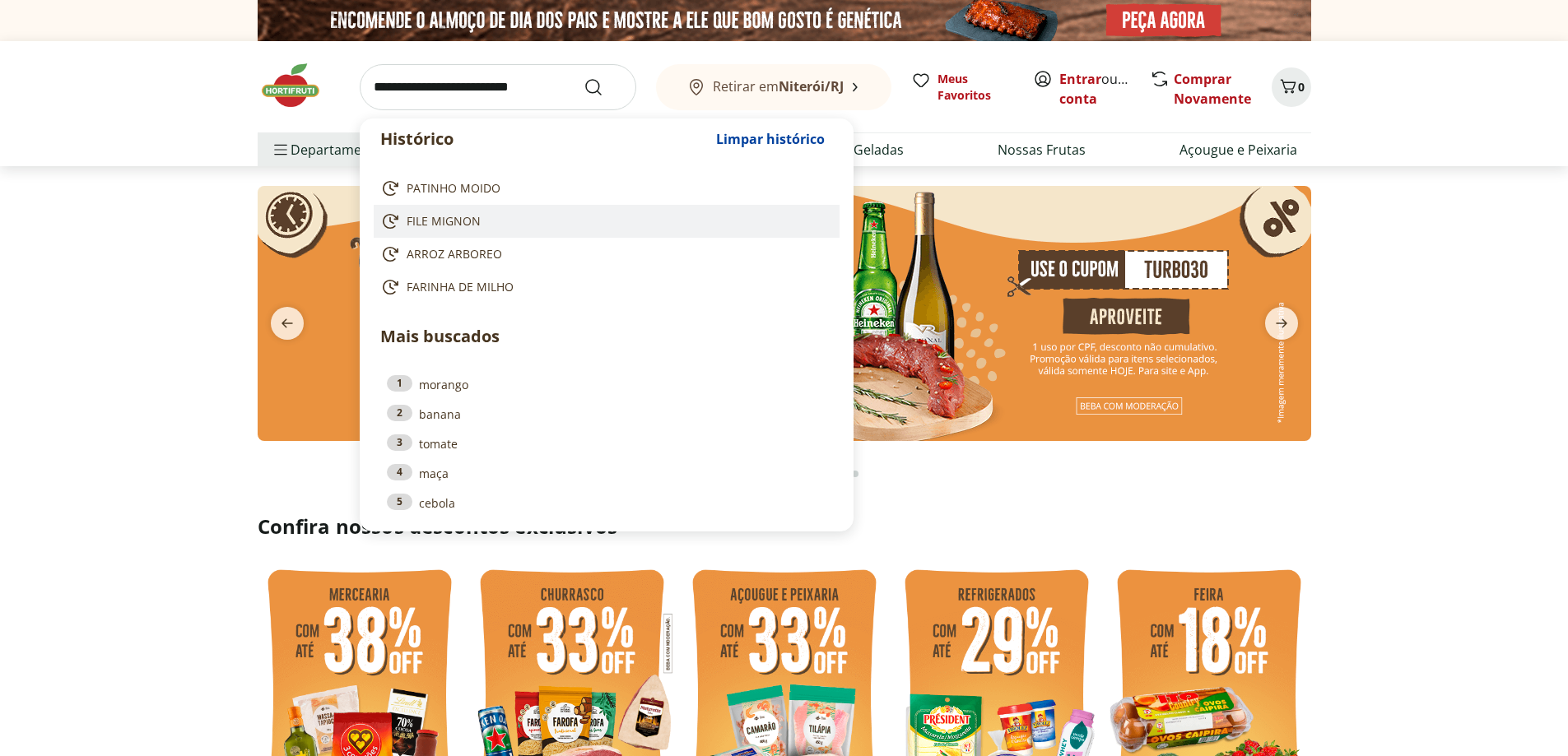 click on "FILE MIGNON" at bounding box center (444, 221) 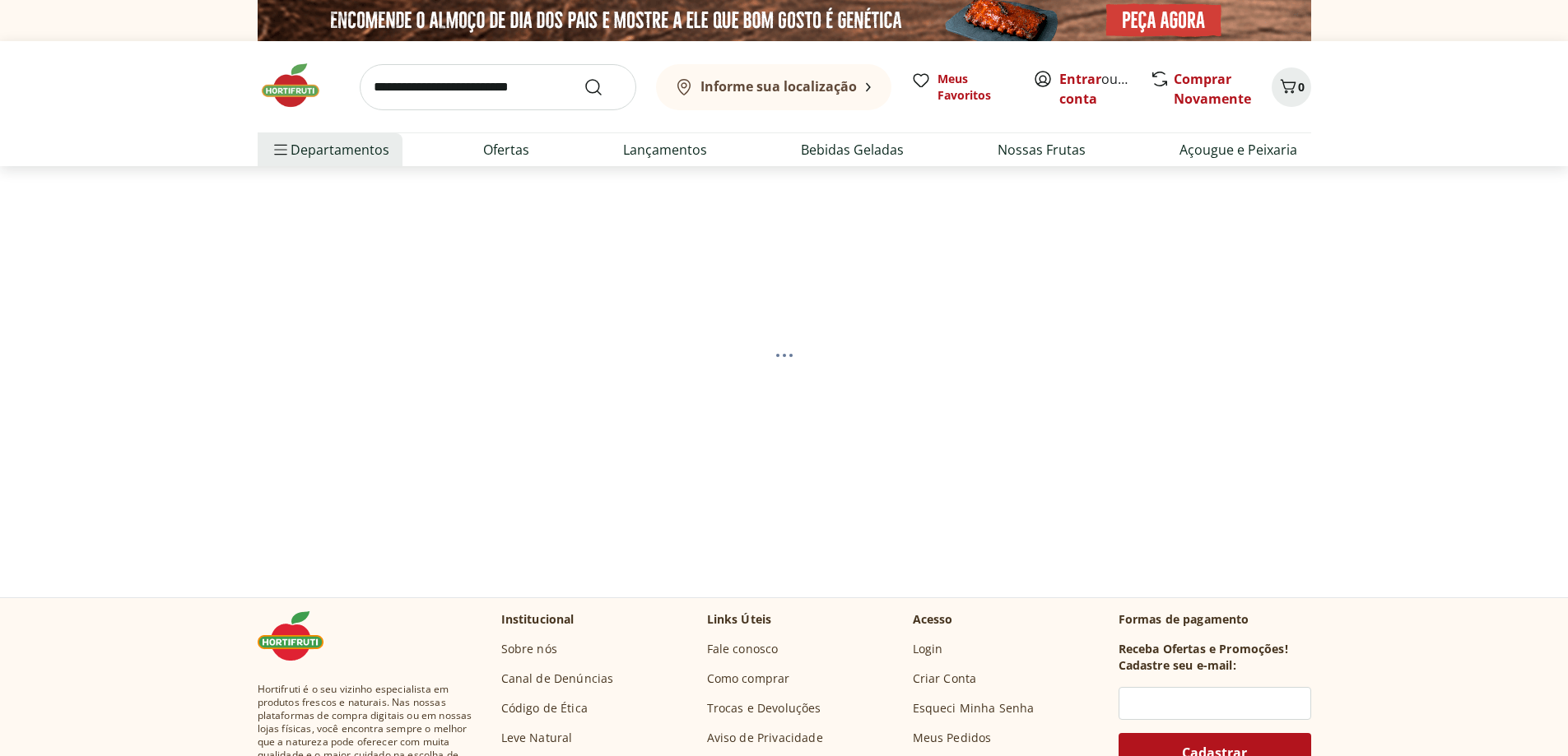 scroll, scrollTop: 0, scrollLeft: 0, axis: both 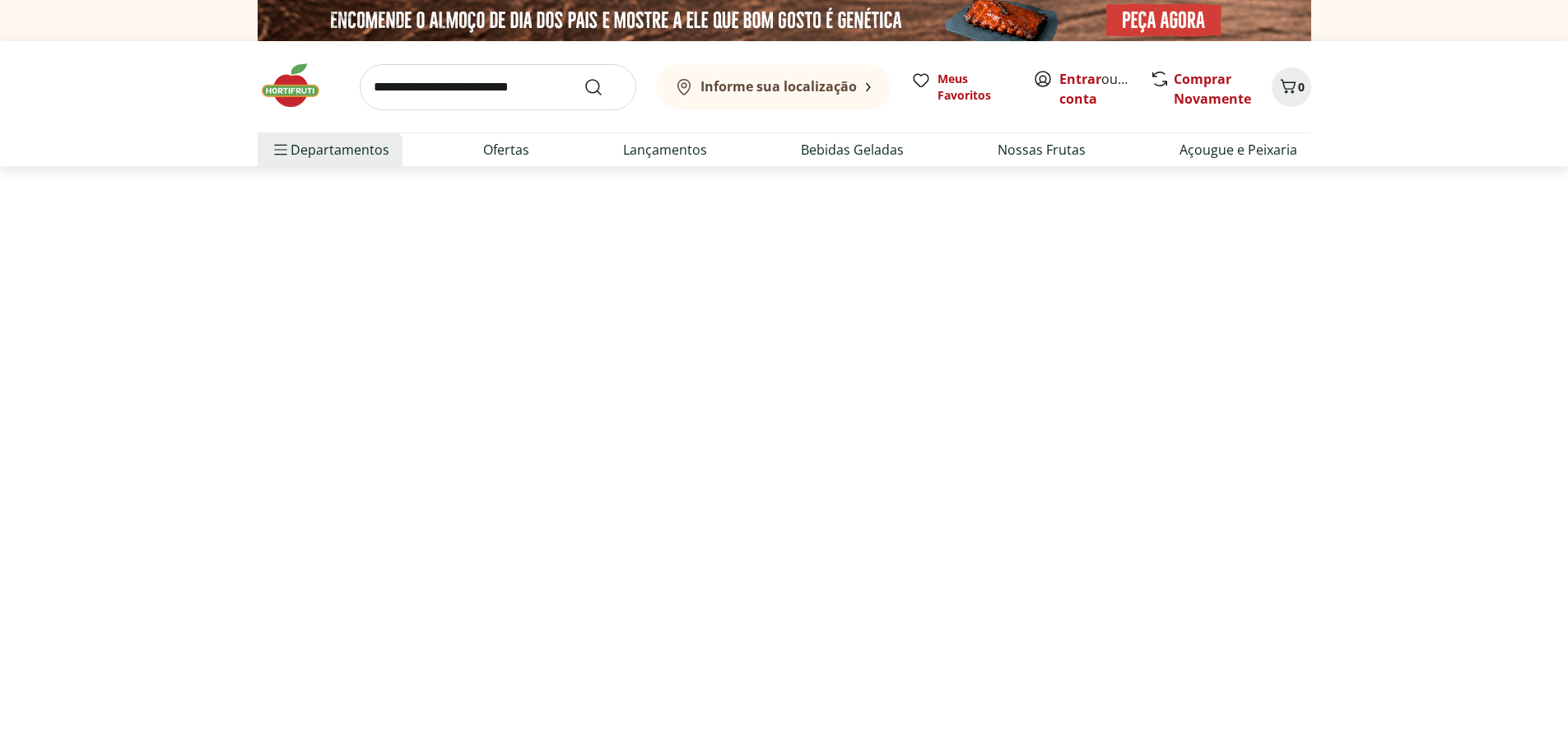 select on "**********" 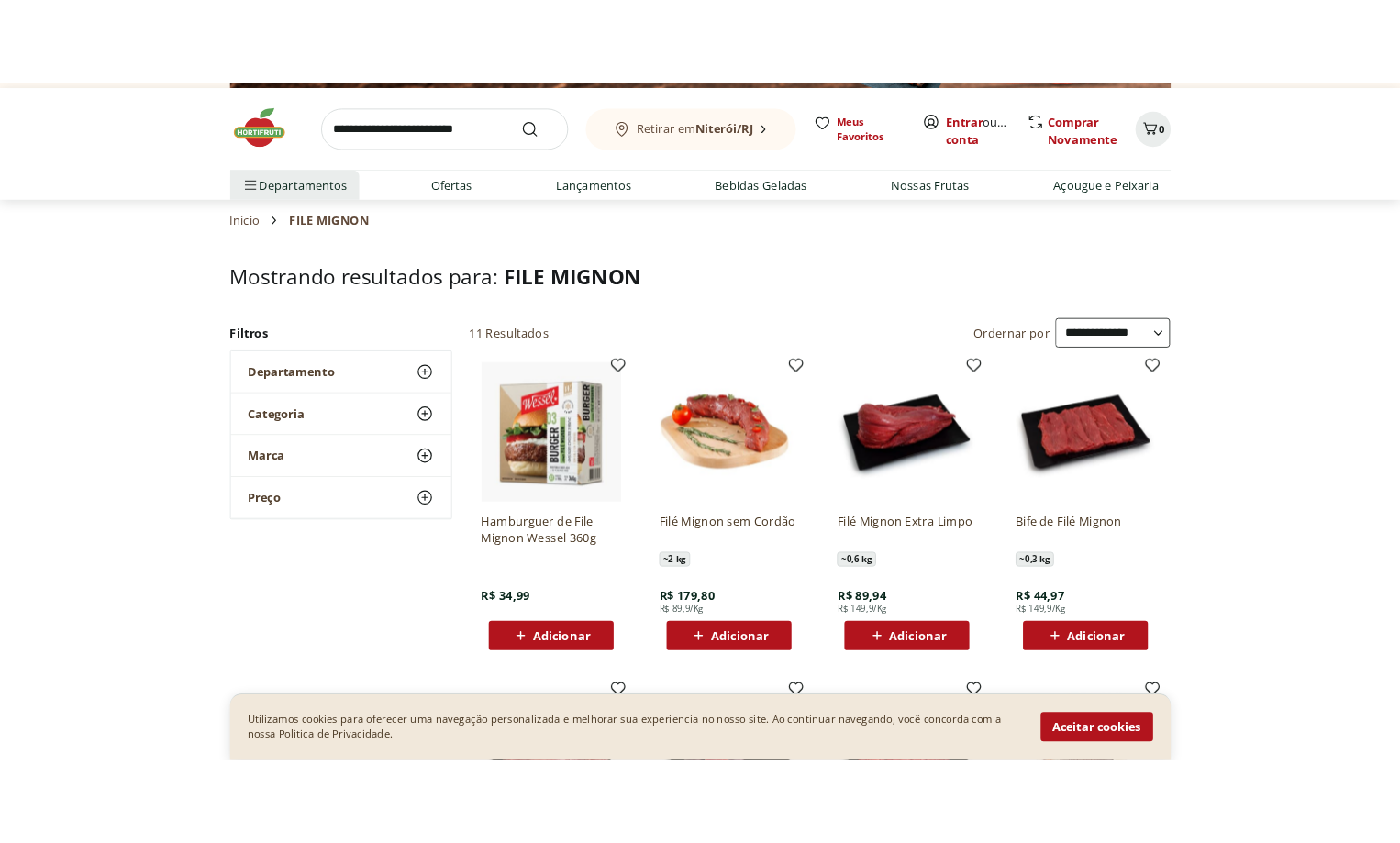 scroll, scrollTop: 0, scrollLeft: 0, axis: both 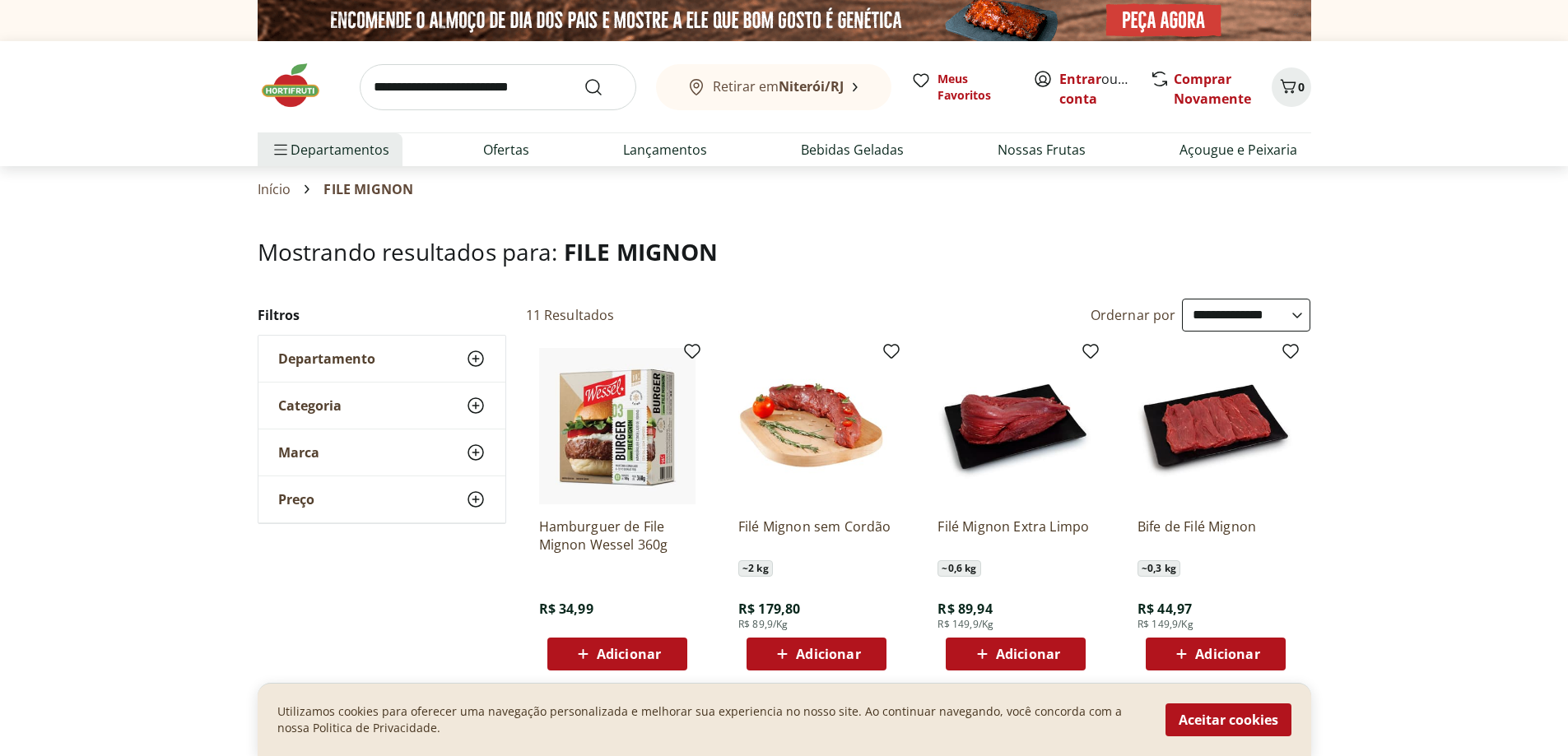 click at bounding box center [498, 87] 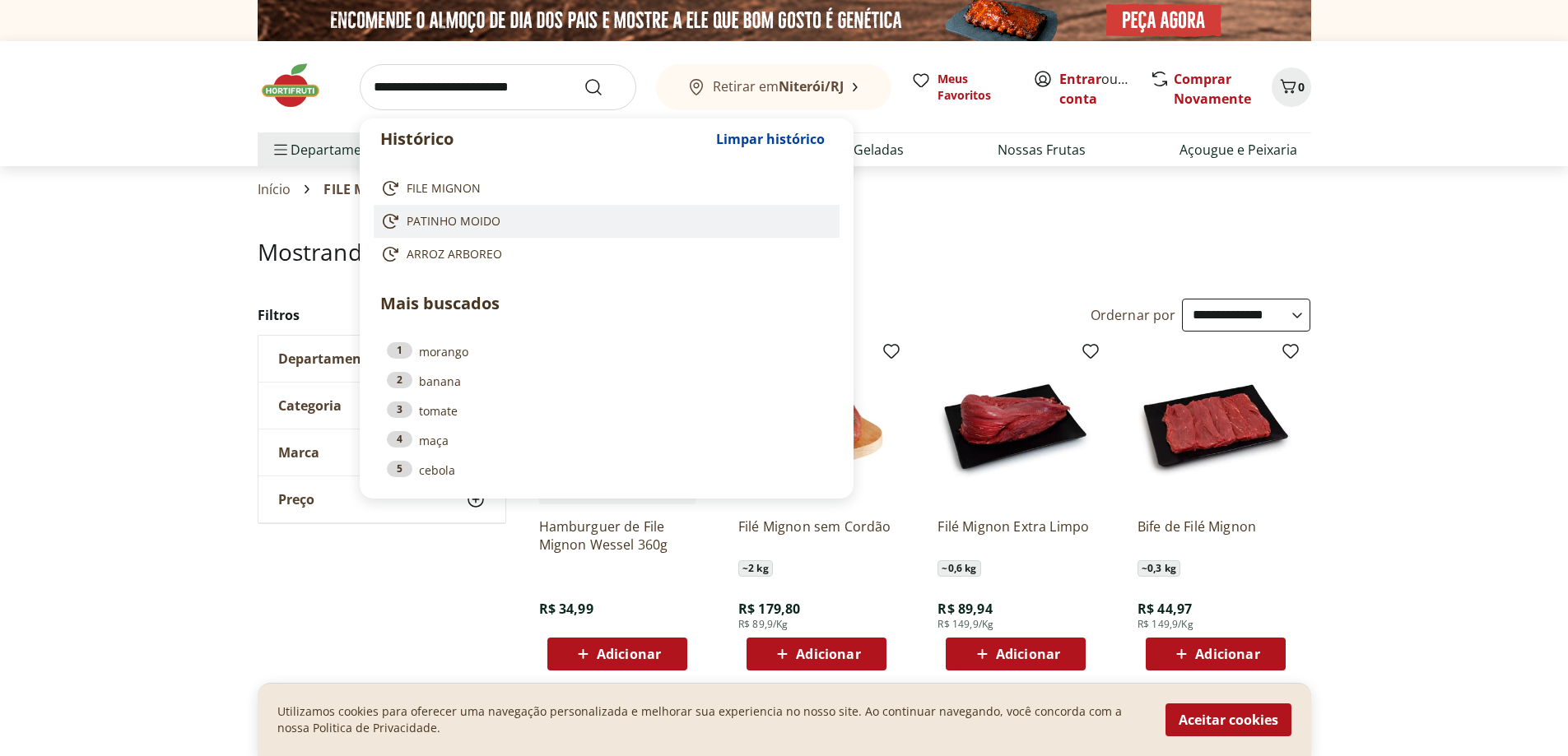 click on "PATINHO MOIDO" at bounding box center [454, 221] 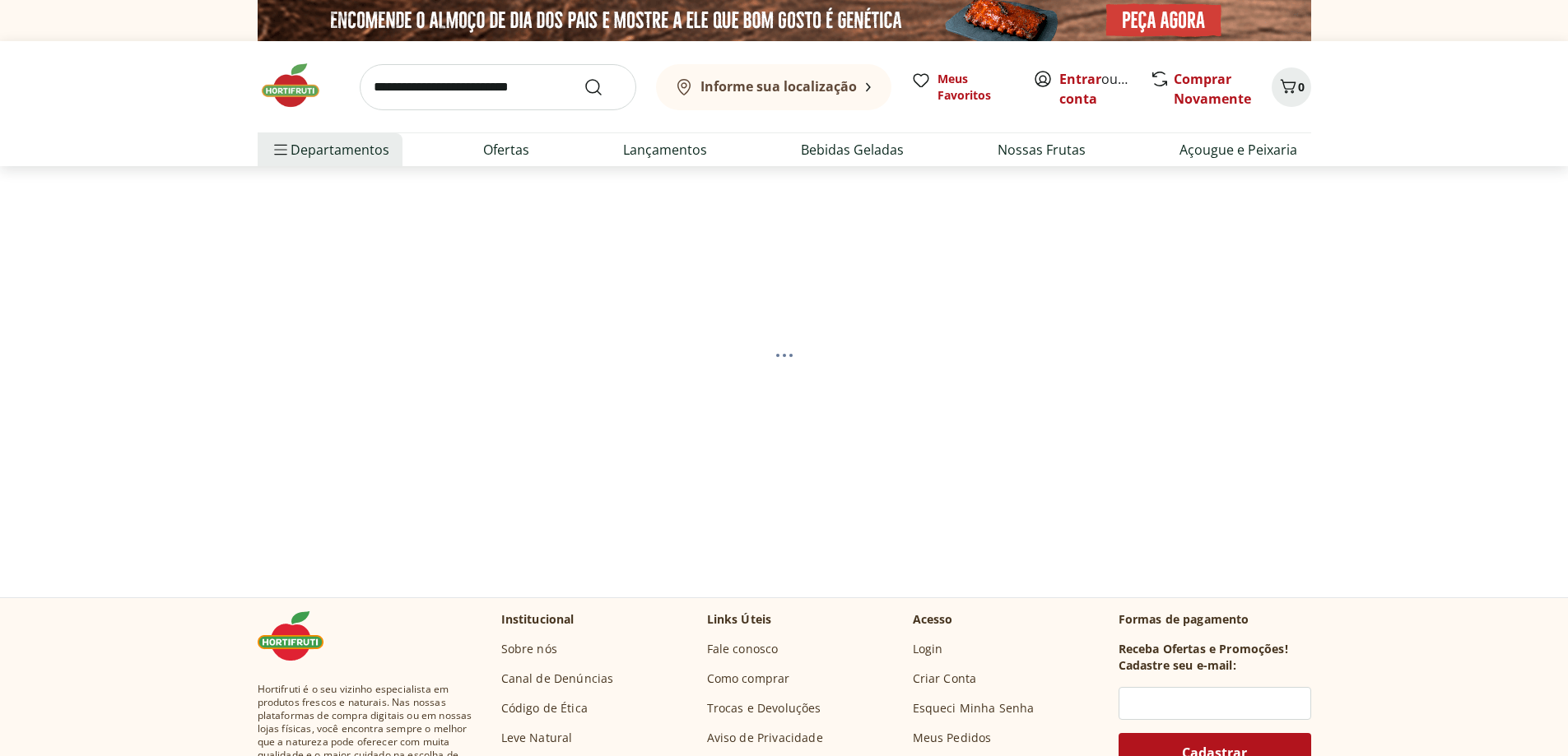 scroll, scrollTop: 0, scrollLeft: 0, axis: both 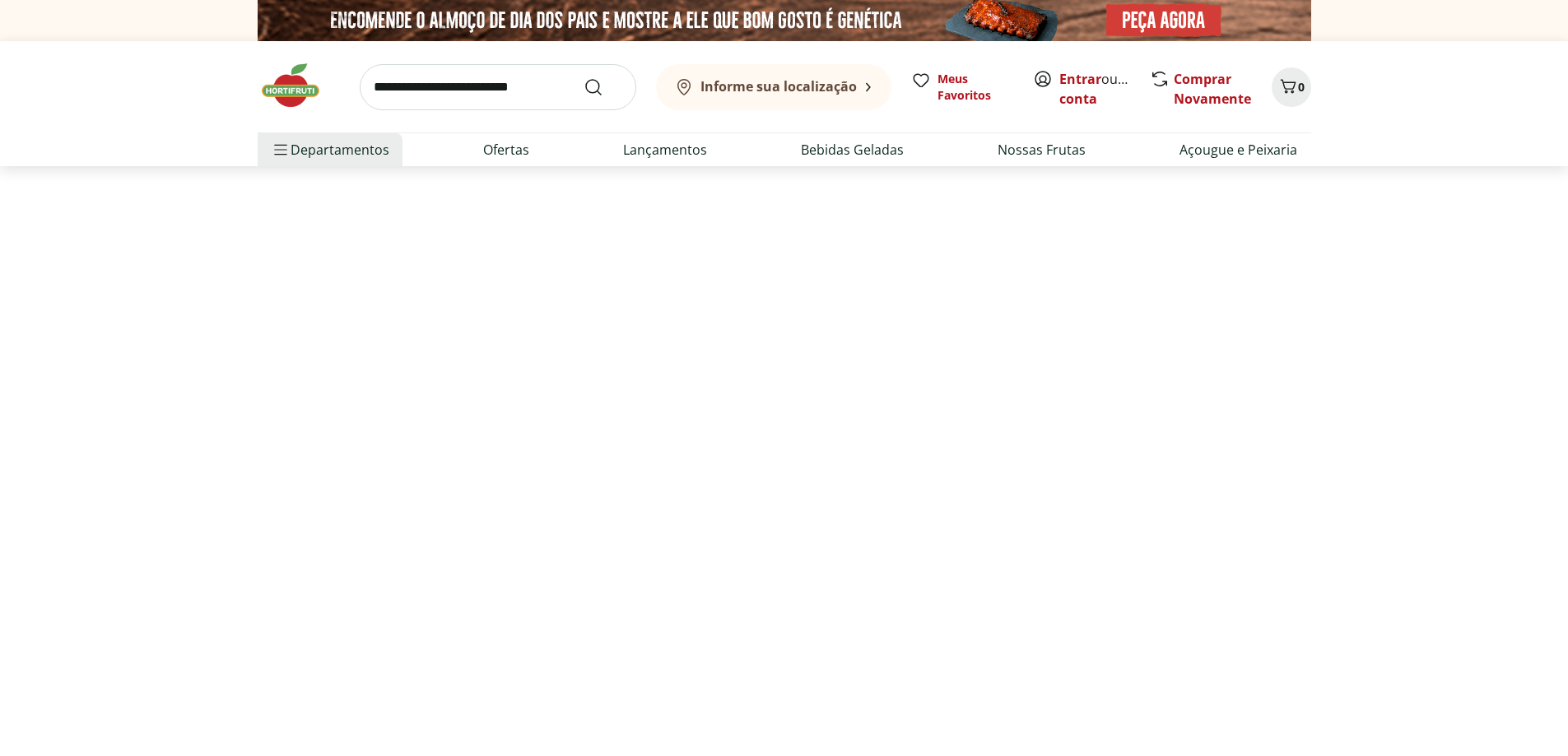 select on "**********" 